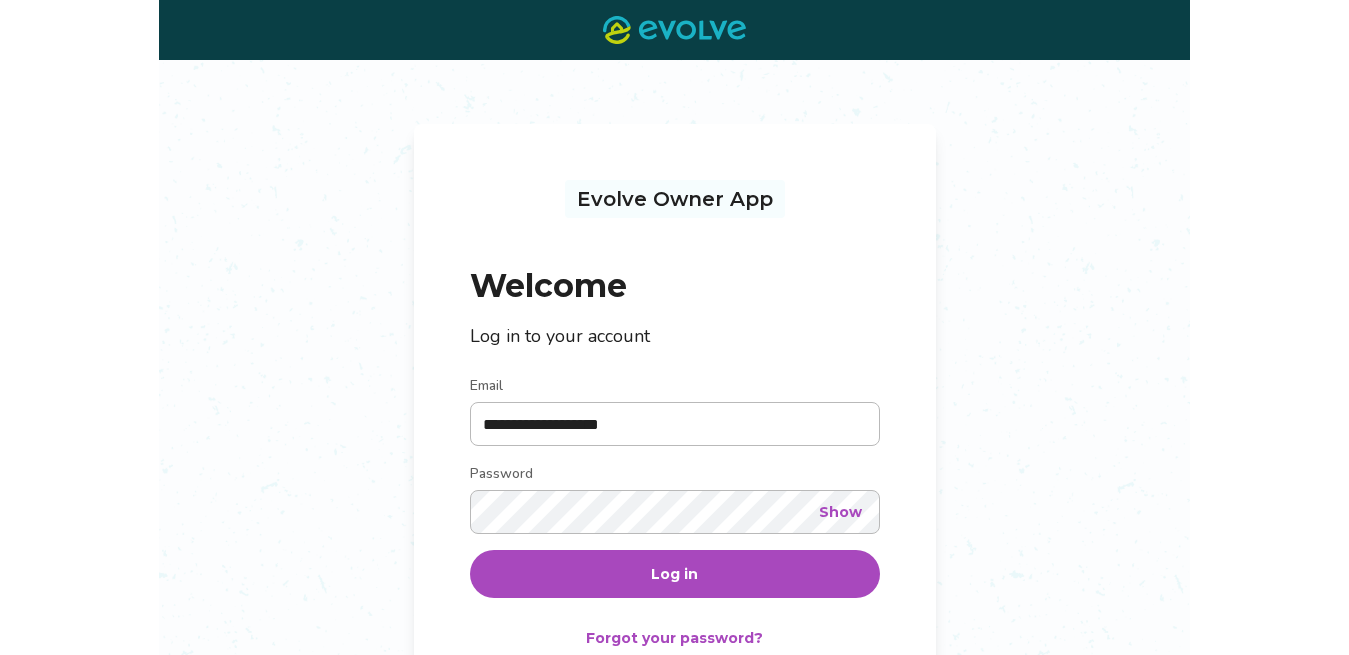 scroll, scrollTop: 0, scrollLeft: 0, axis: both 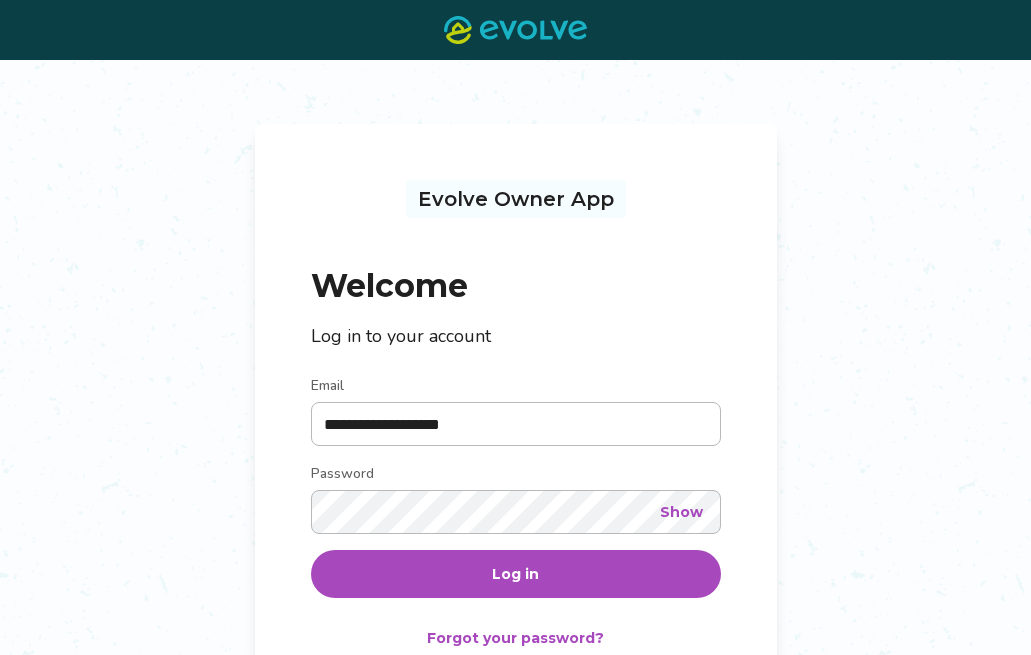 type on "**********" 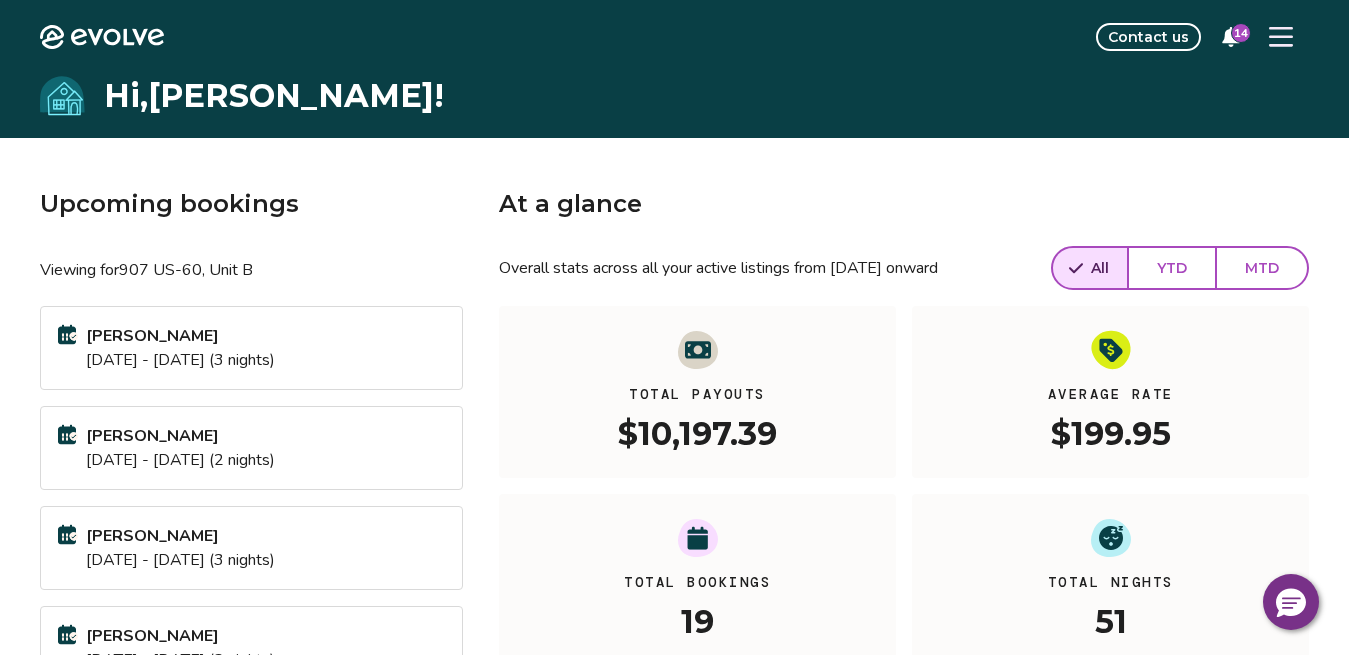 click on "[DATE] - [DATE] (3 nights)" at bounding box center [180, 360] 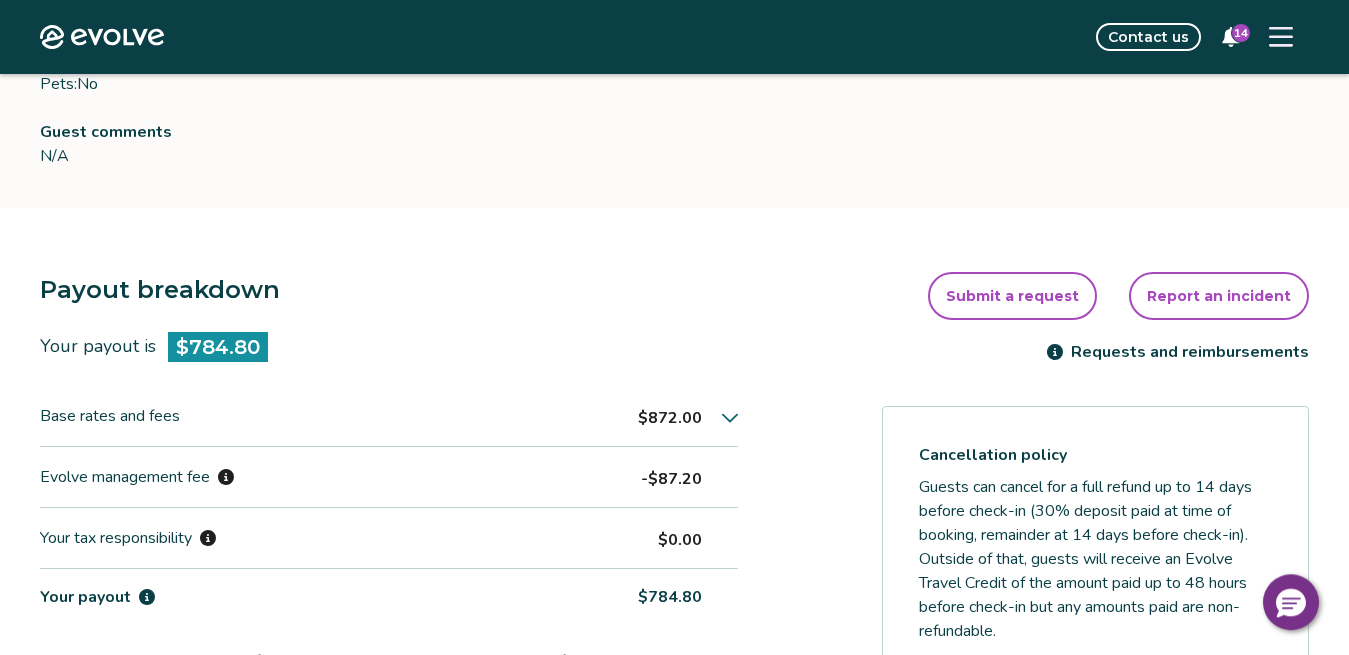 scroll, scrollTop: 408, scrollLeft: 0, axis: vertical 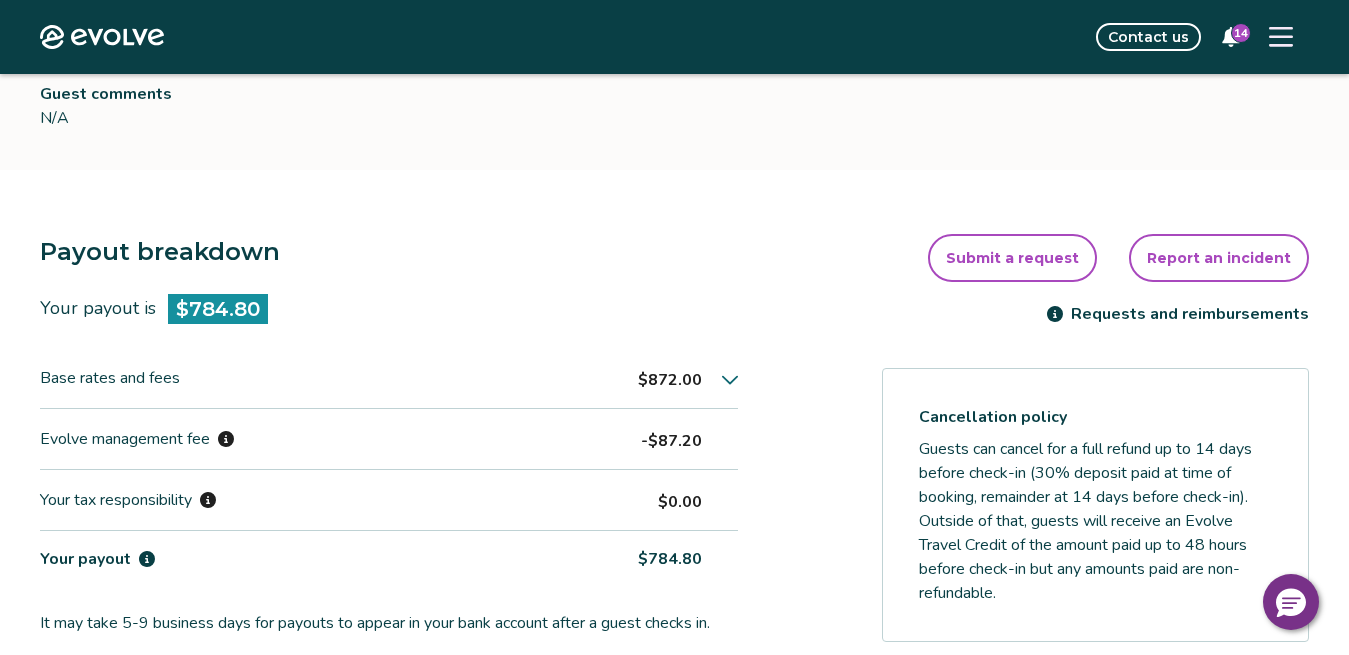 click 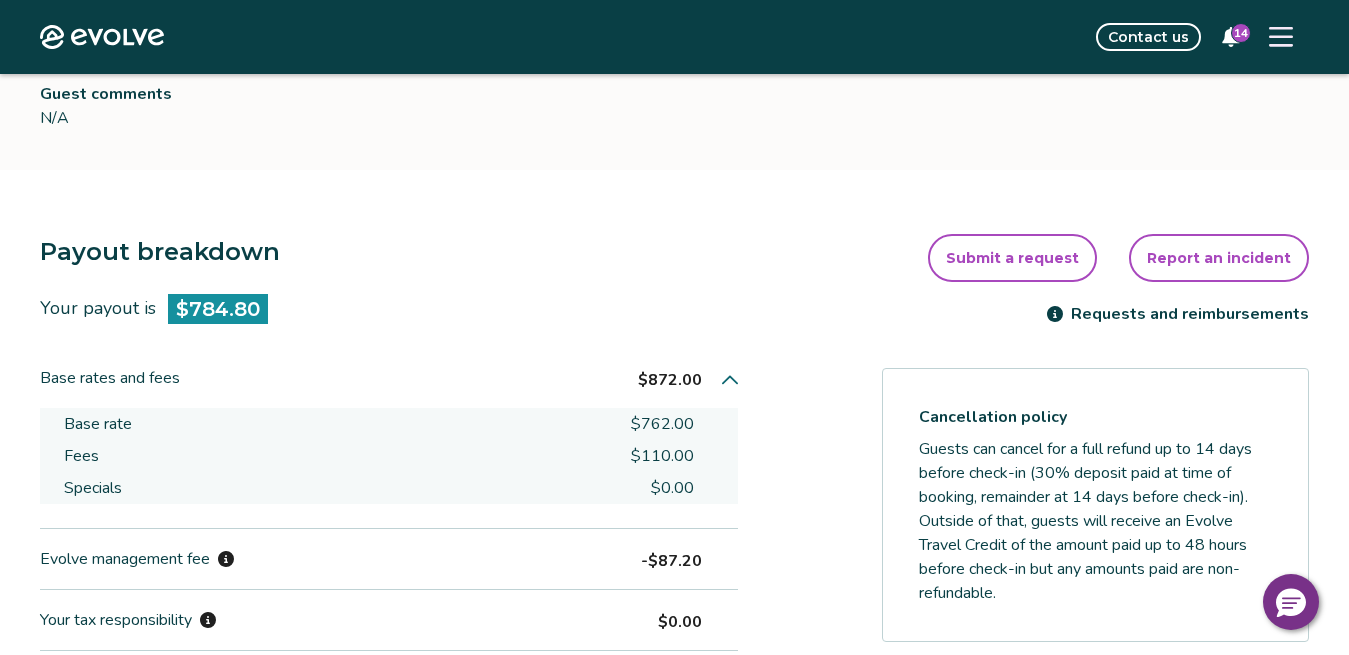 click 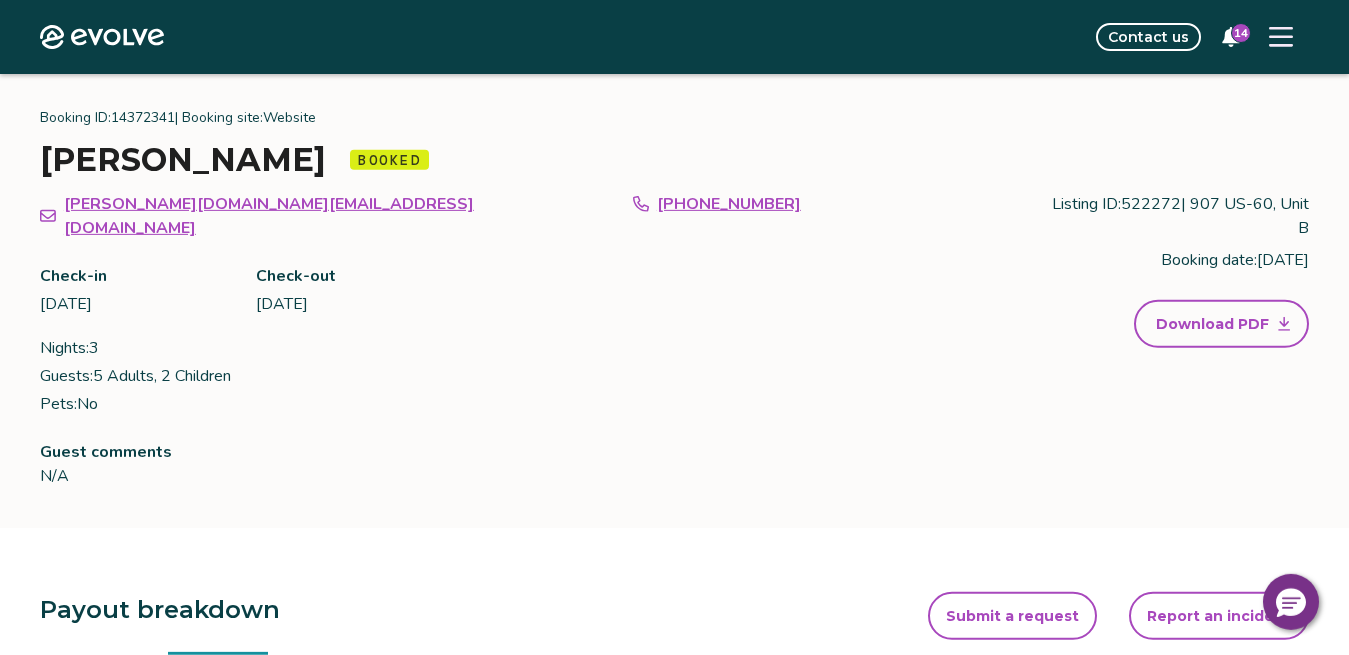 scroll, scrollTop: 0, scrollLeft: 0, axis: both 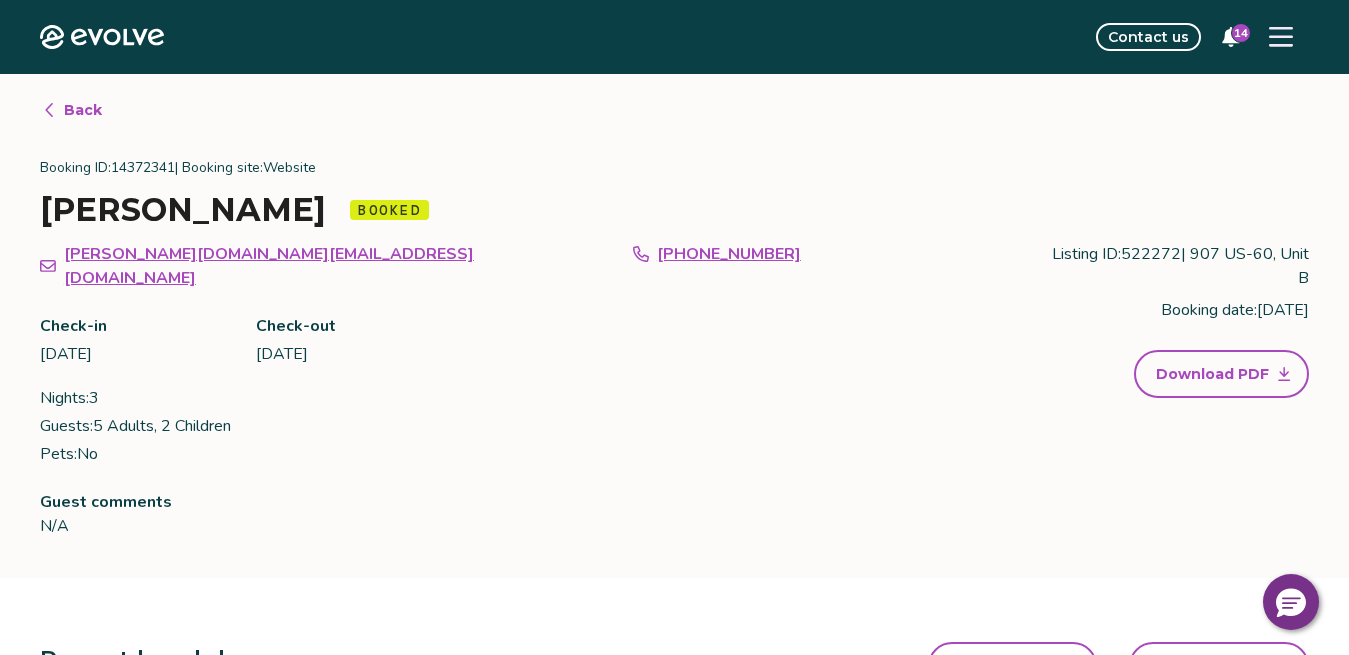 click on "Back" at bounding box center (83, 110) 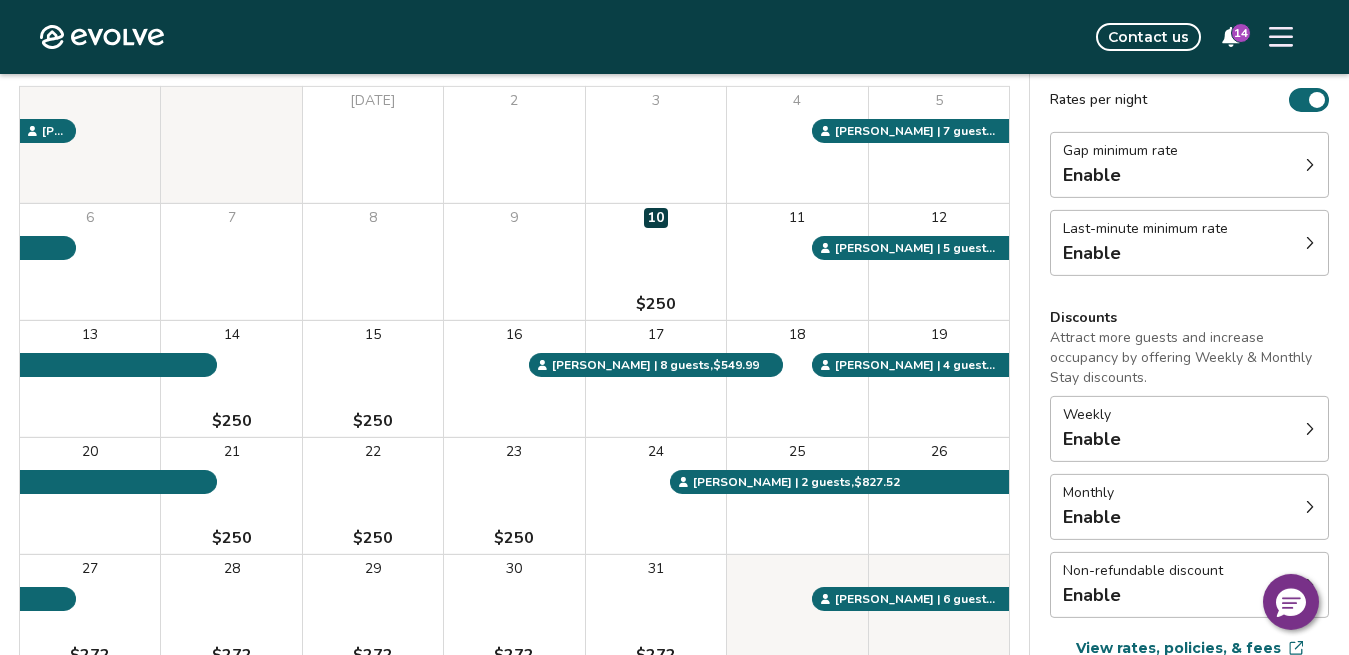 scroll, scrollTop: 0, scrollLeft: 0, axis: both 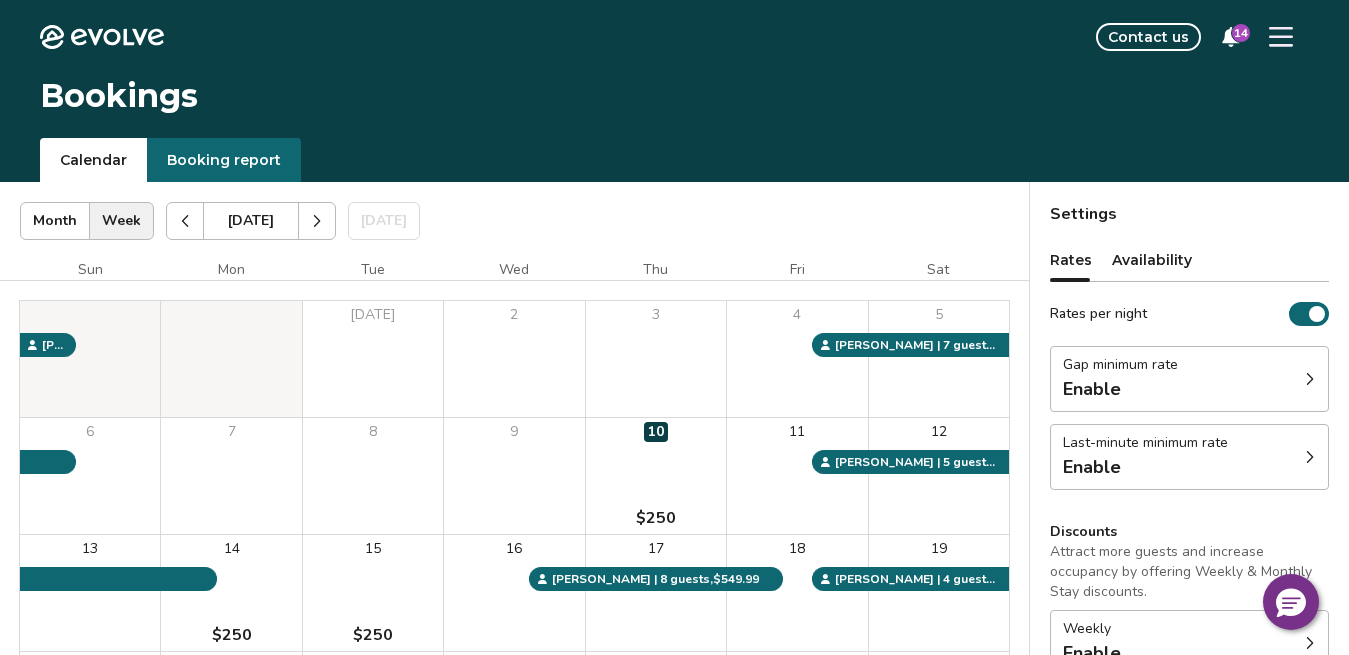 click 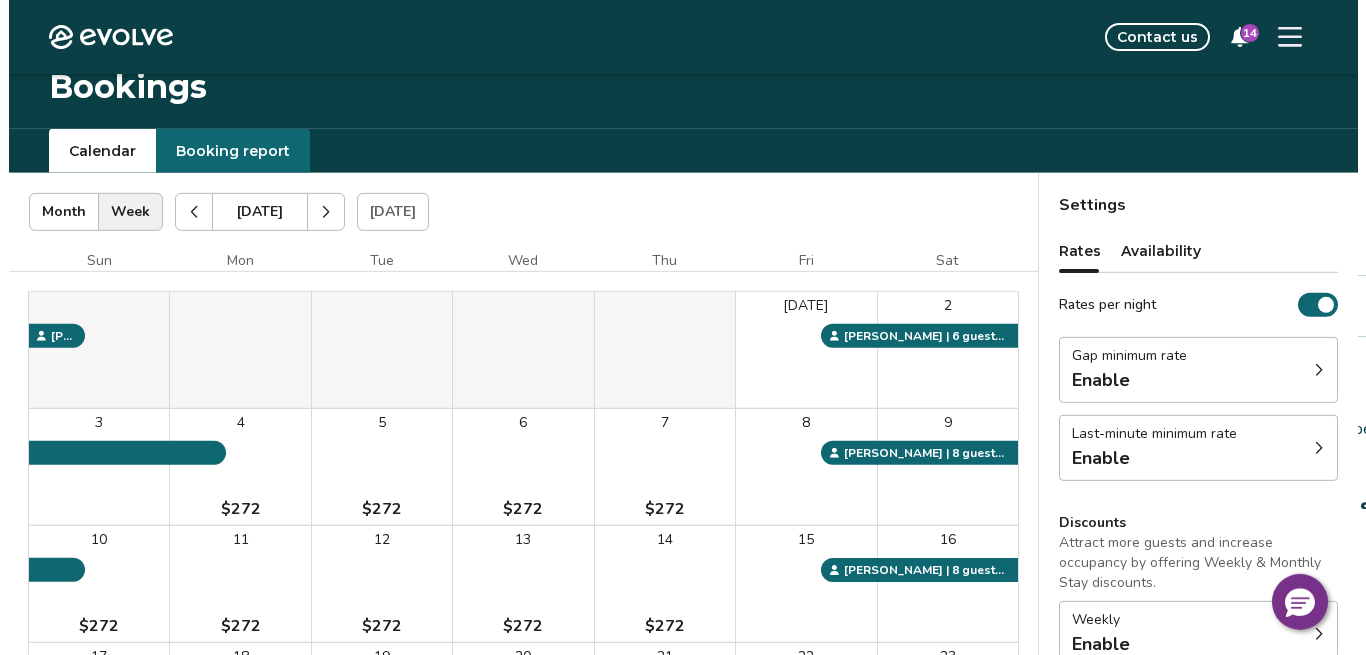 scroll, scrollTop: 0, scrollLeft: 0, axis: both 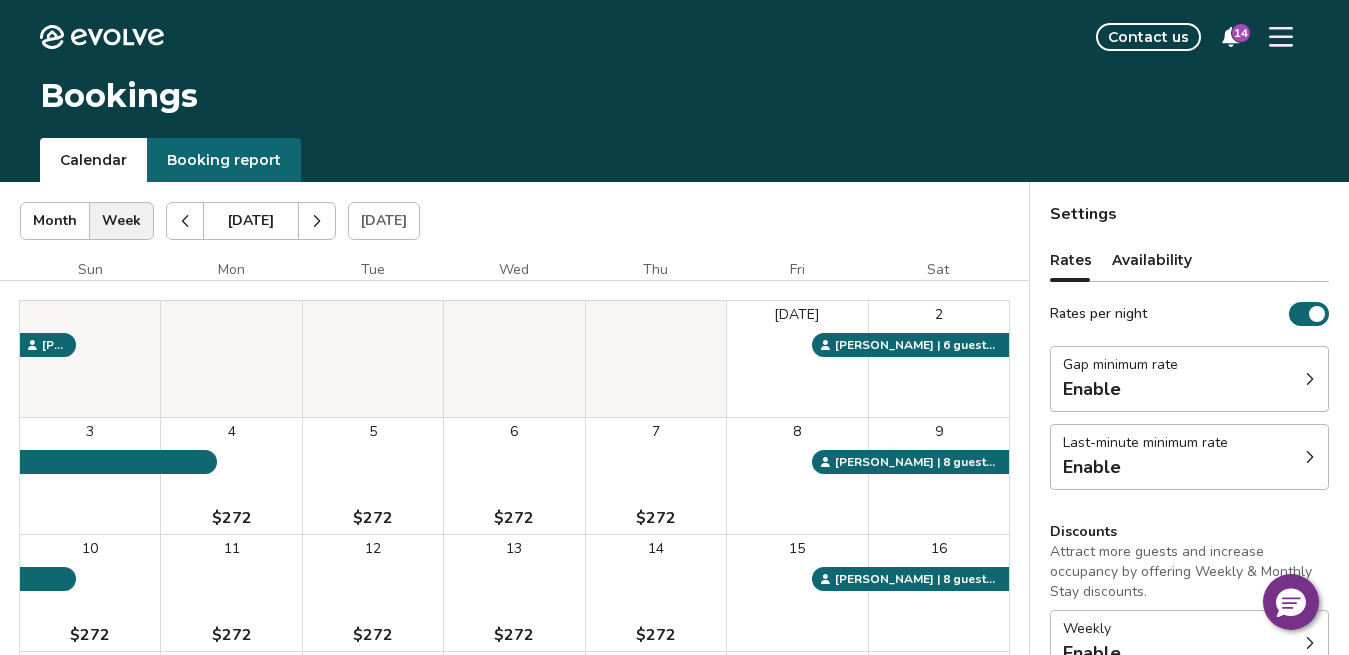 click 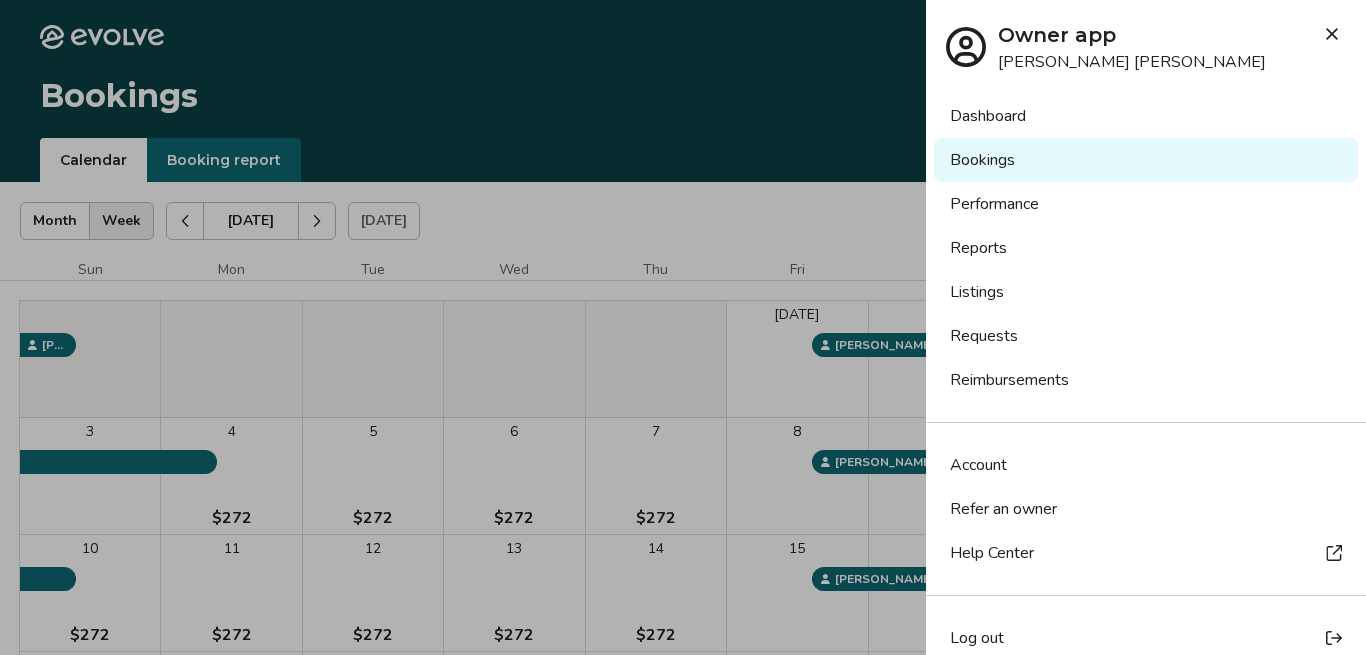 click on "Dashboard" at bounding box center (1146, 116) 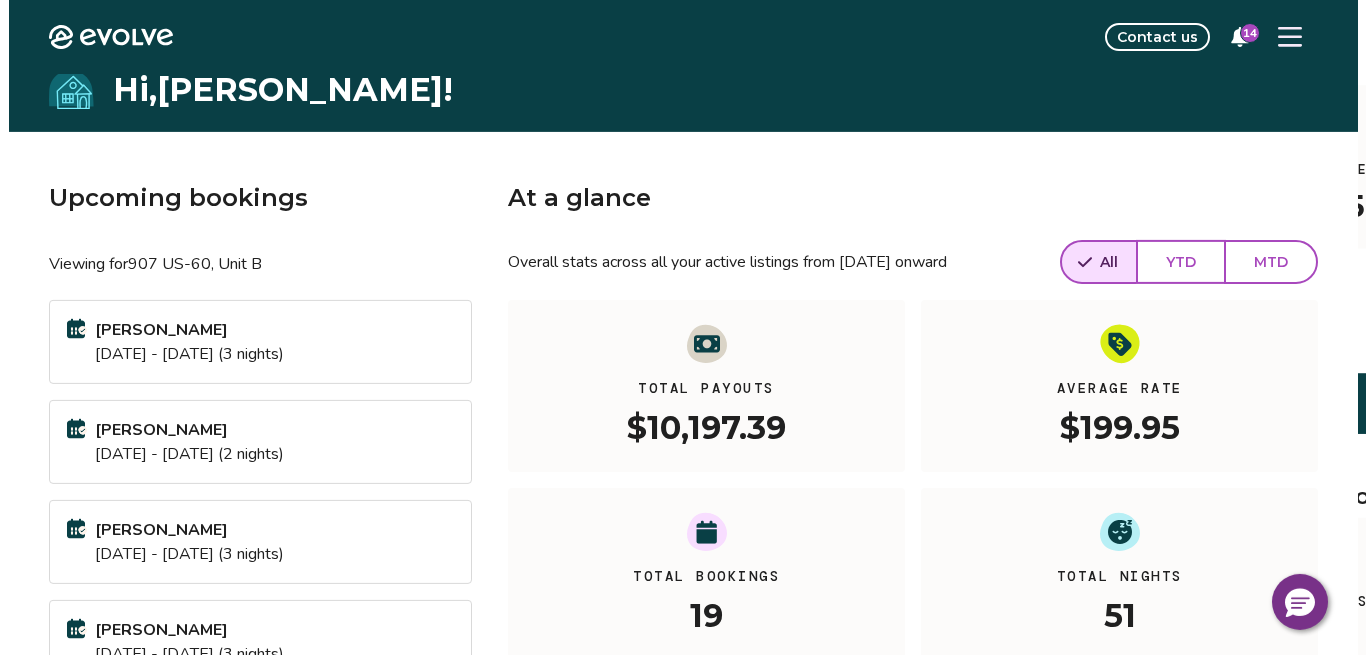 scroll, scrollTop: 0, scrollLeft: 0, axis: both 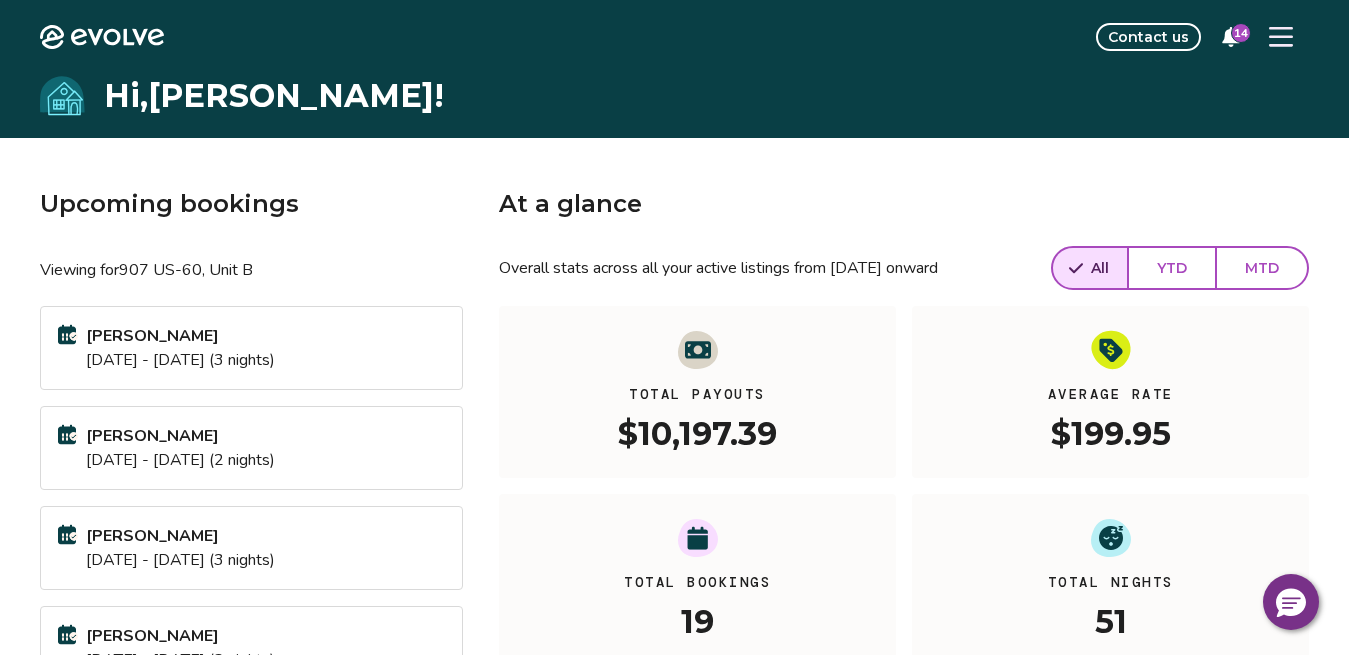 click 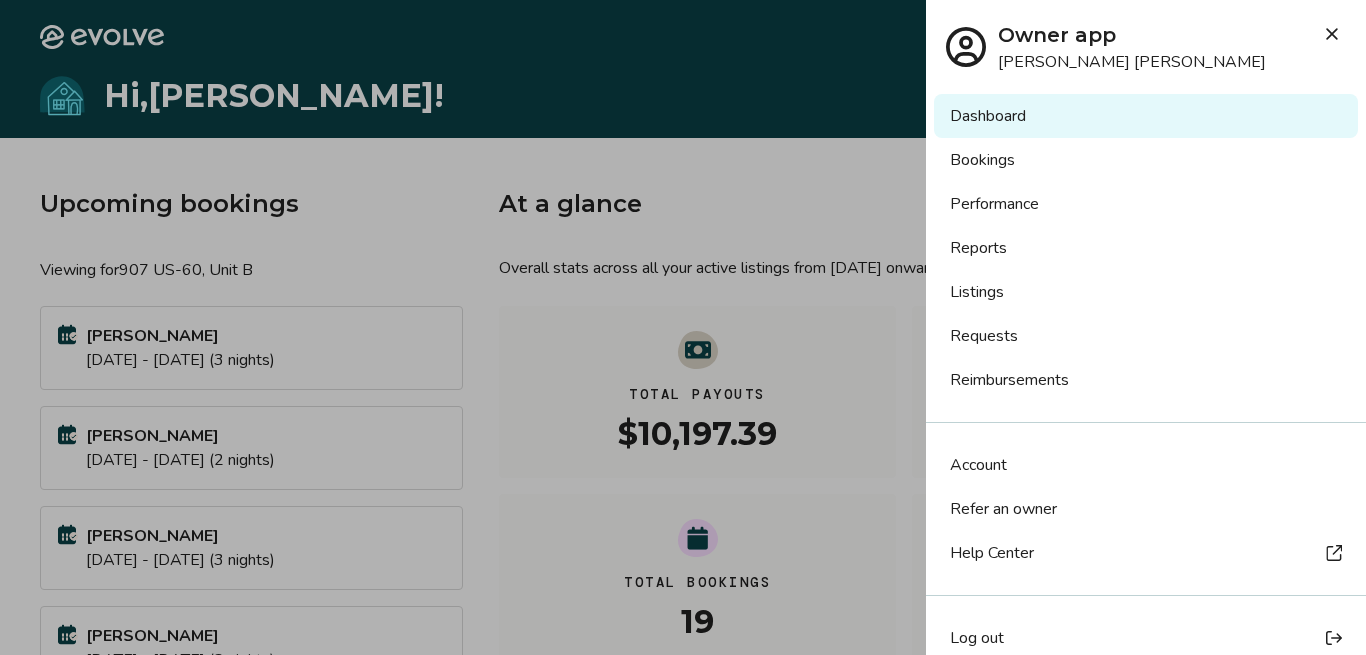 click on "Listings" at bounding box center [1146, 292] 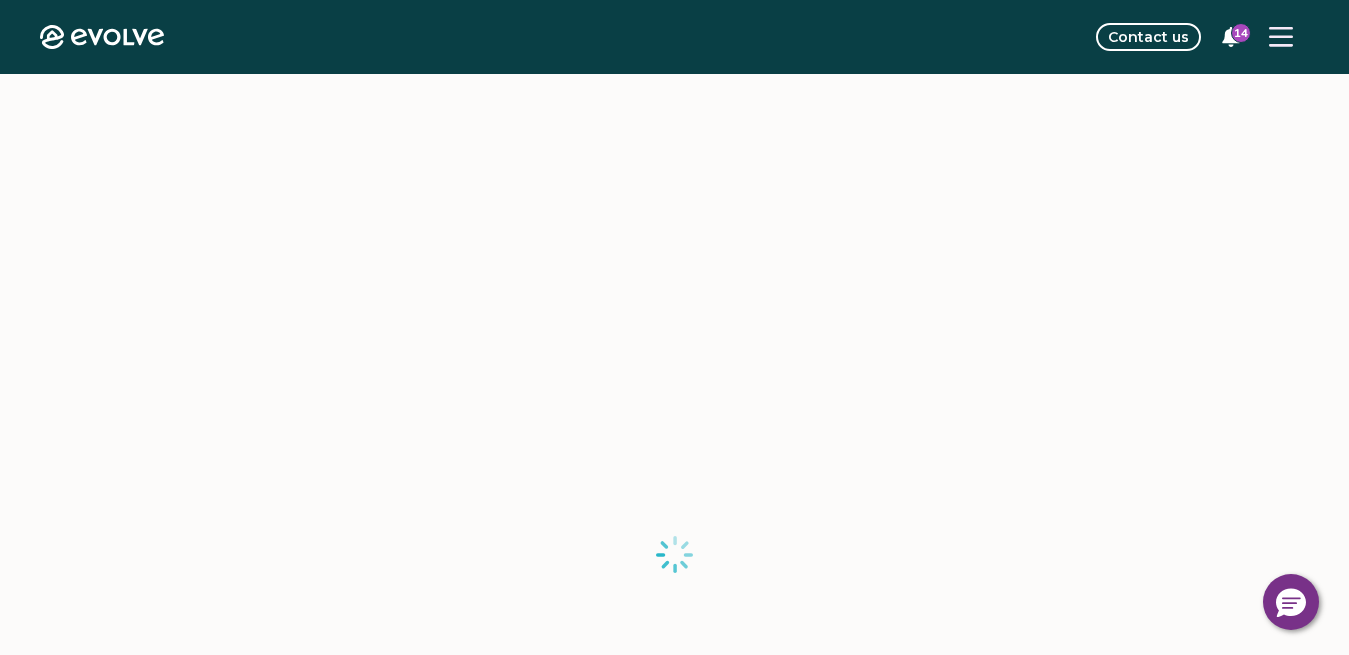 scroll, scrollTop: 0, scrollLeft: 0, axis: both 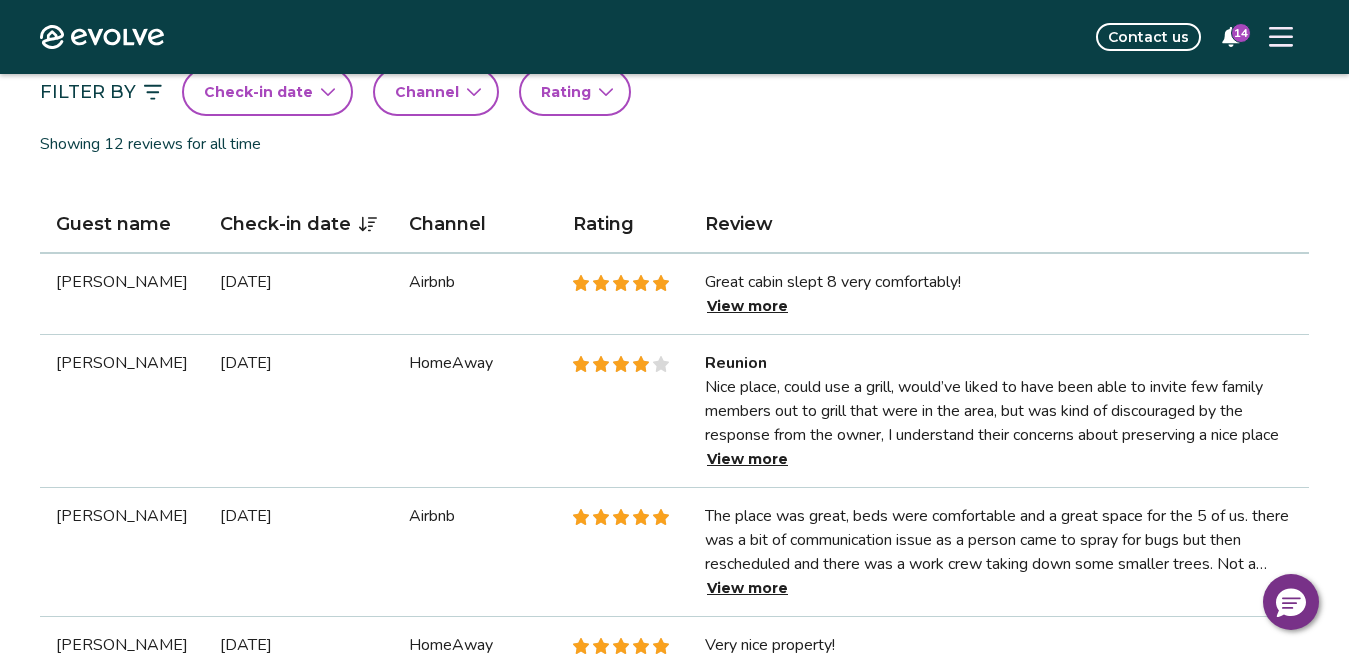 click on "View more" at bounding box center [747, 459] 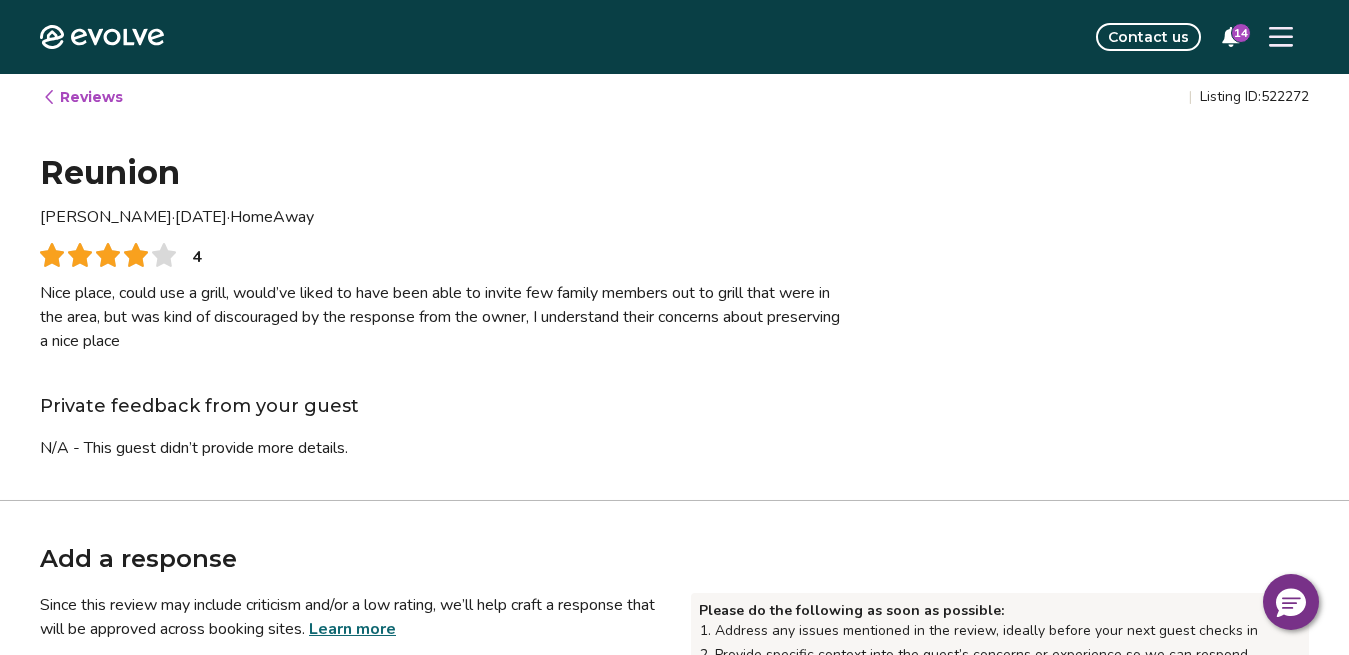 scroll, scrollTop: 0, scrollLeft: 0, axis: both 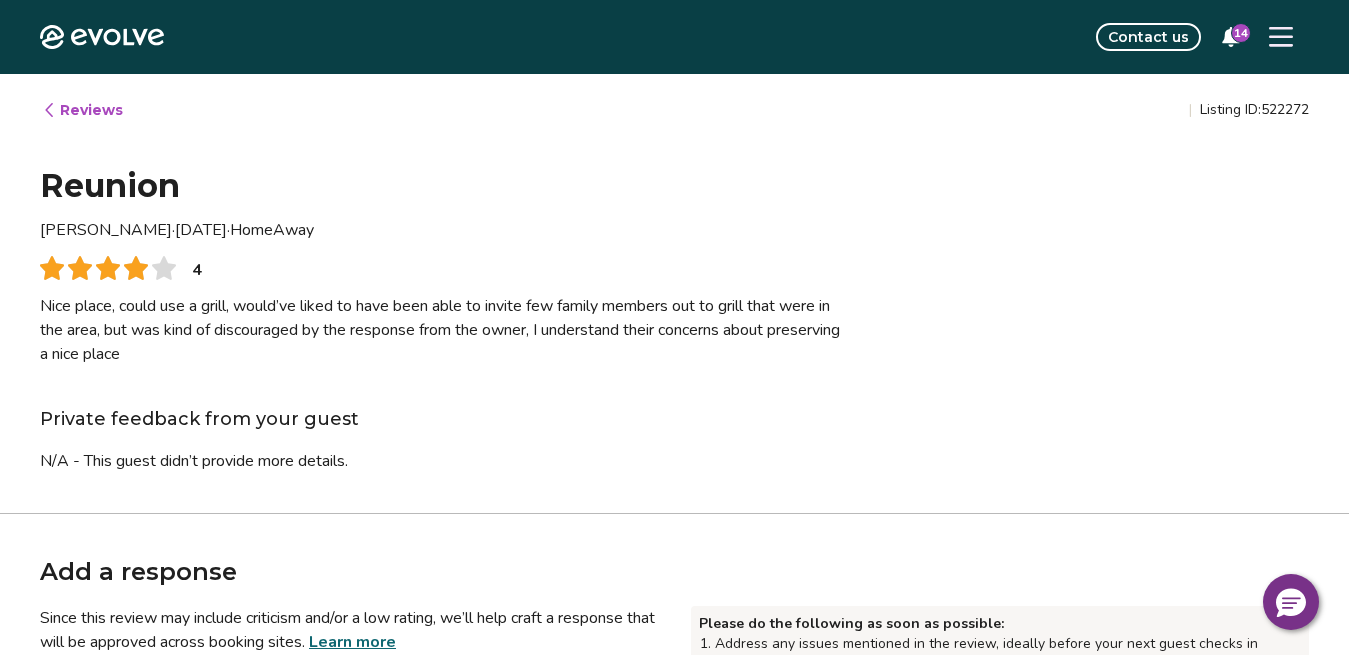 click on "Reviews" at bounding box center [82, 110] 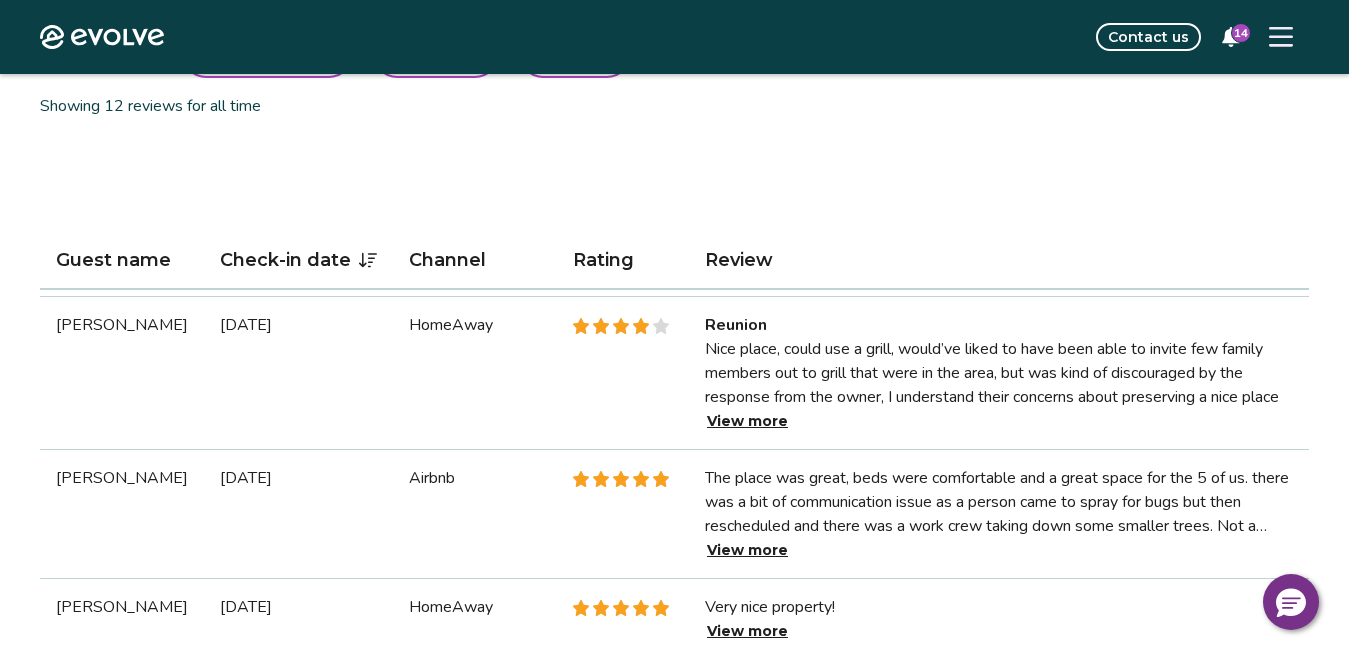 scroll, scrollTop: 408, scrollLeft: 0, axis: vertical 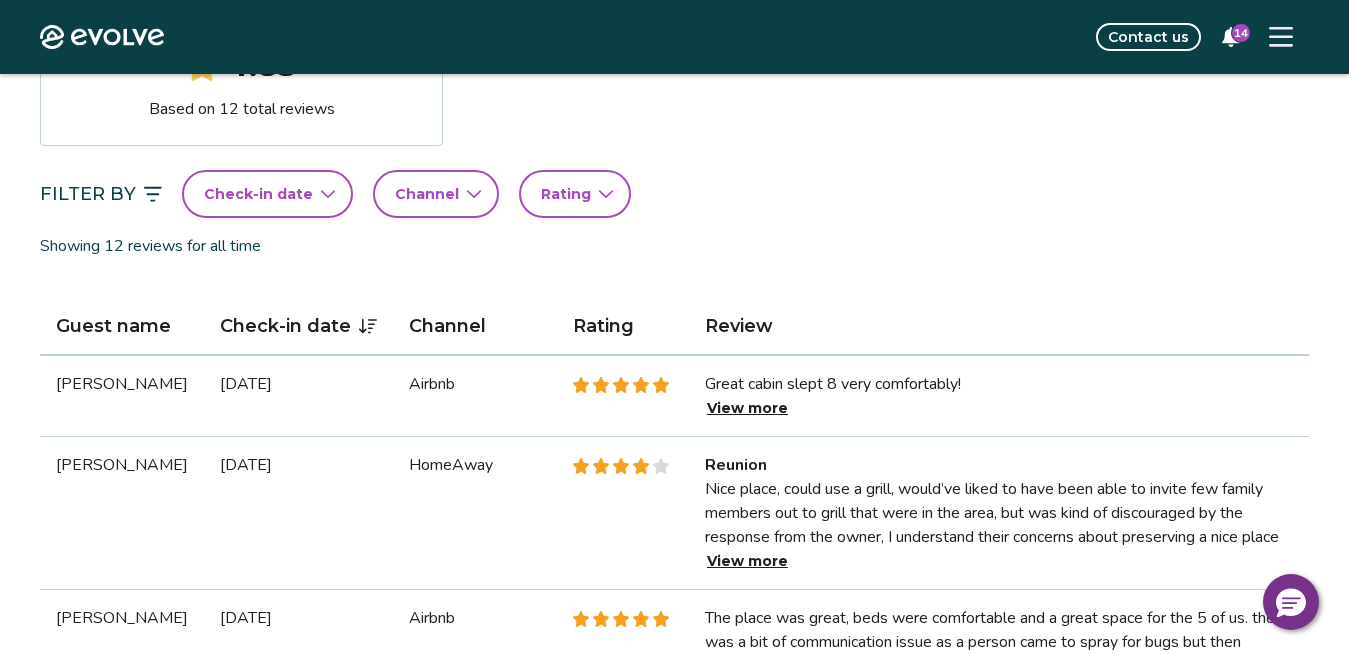 click on "View more" at bounding box center [747, 408] 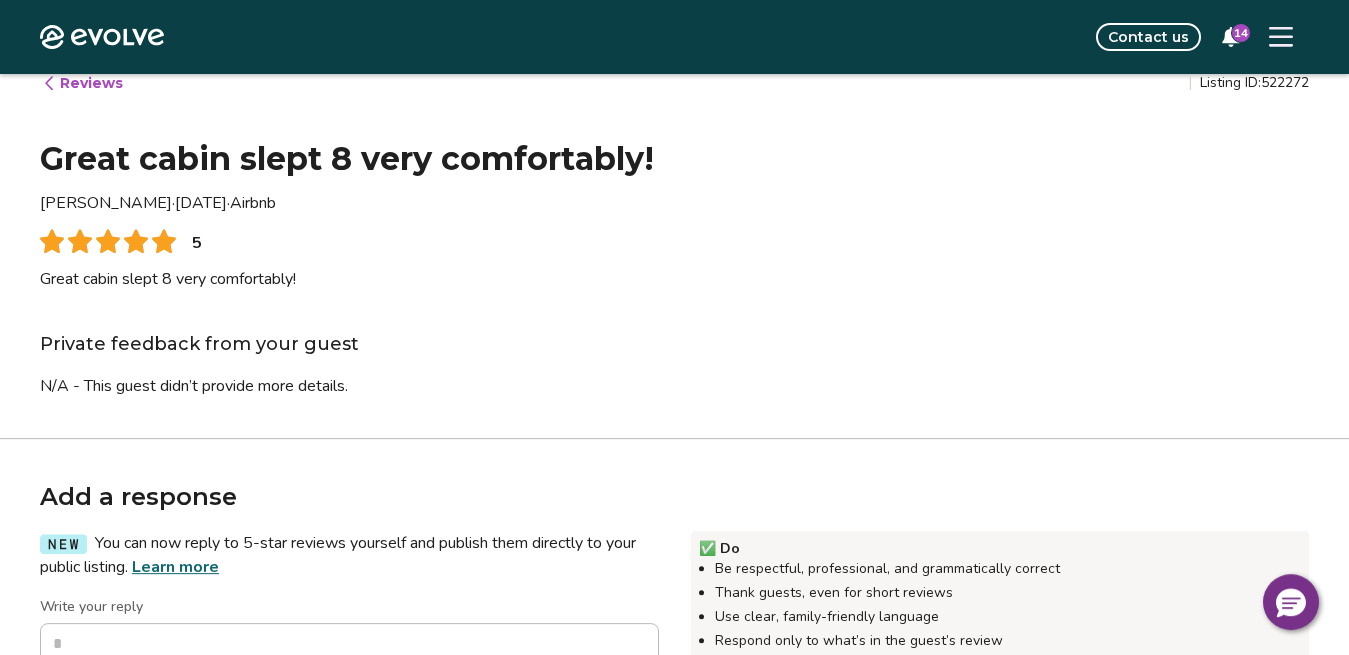 scroll, scrollTop: 0, scrollLeft: 0, axis: both 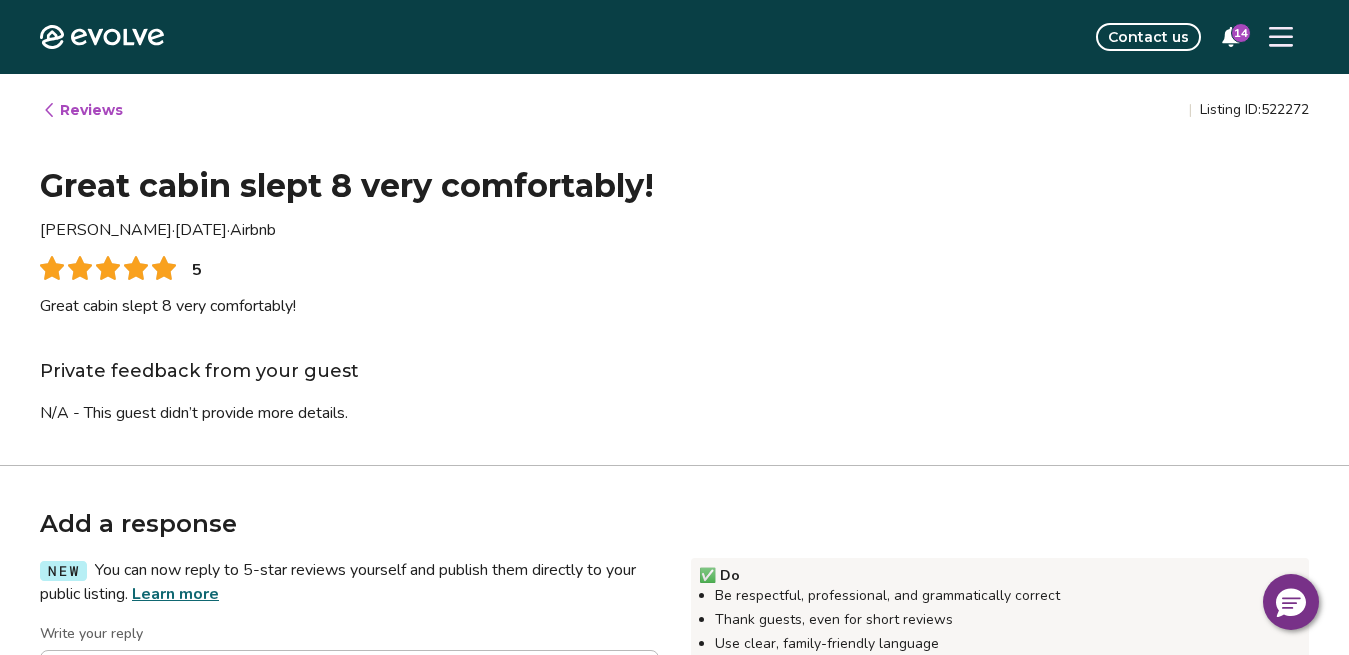 click on "Reviews" at bounding box center [82, 110] 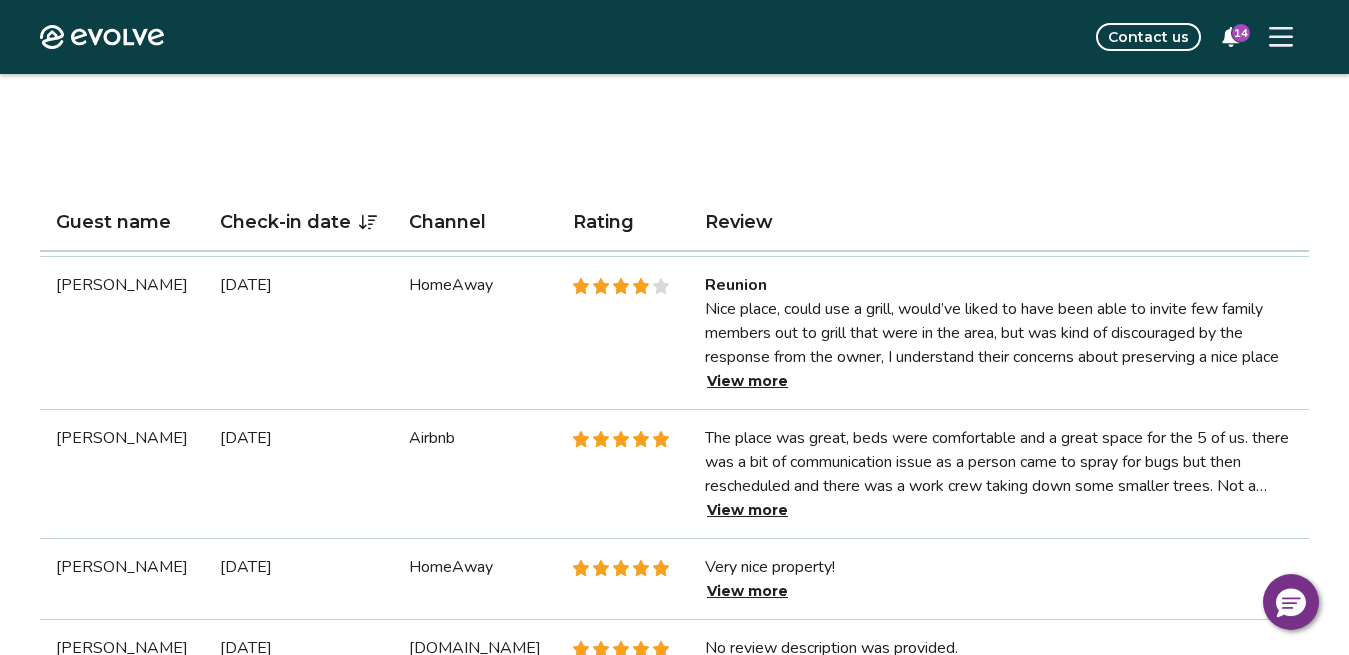 scroll, scrollTop: 714, scrollLeft: 0, axis: vertical 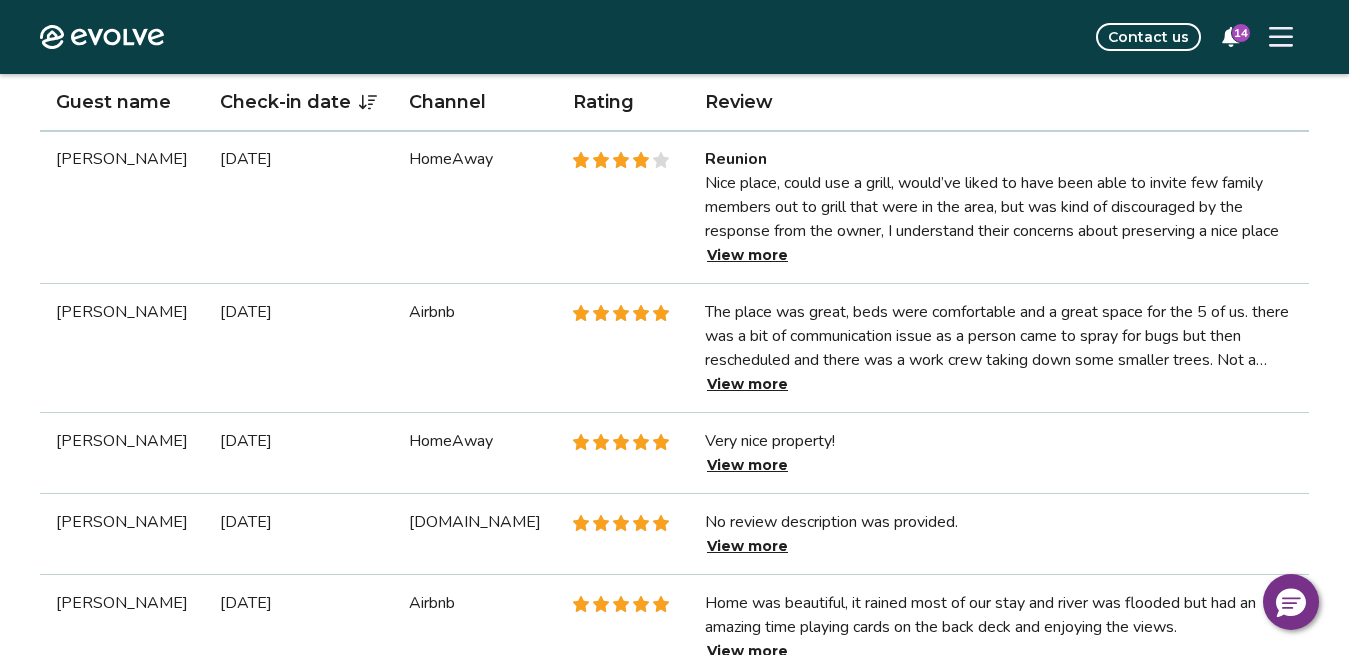 click on "View more" at bounding box center (747, 465) 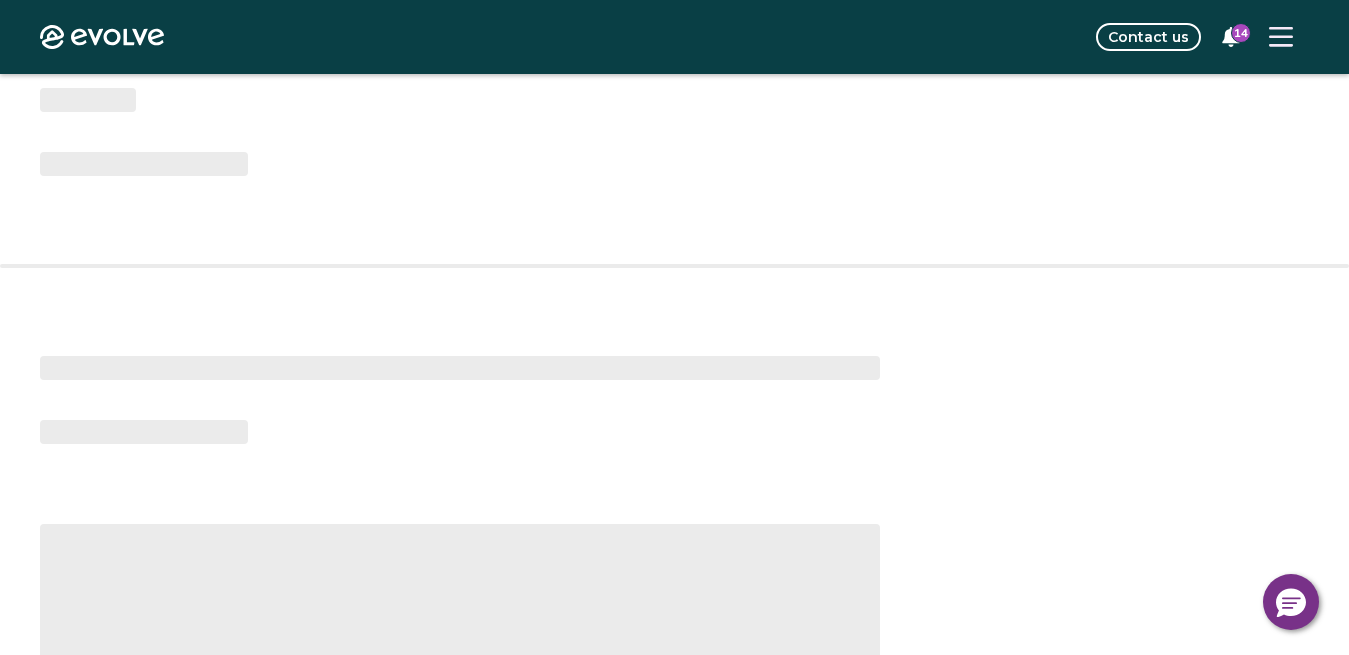 scroll, scrollTop: 0, scrollLeft: 0, axis: both 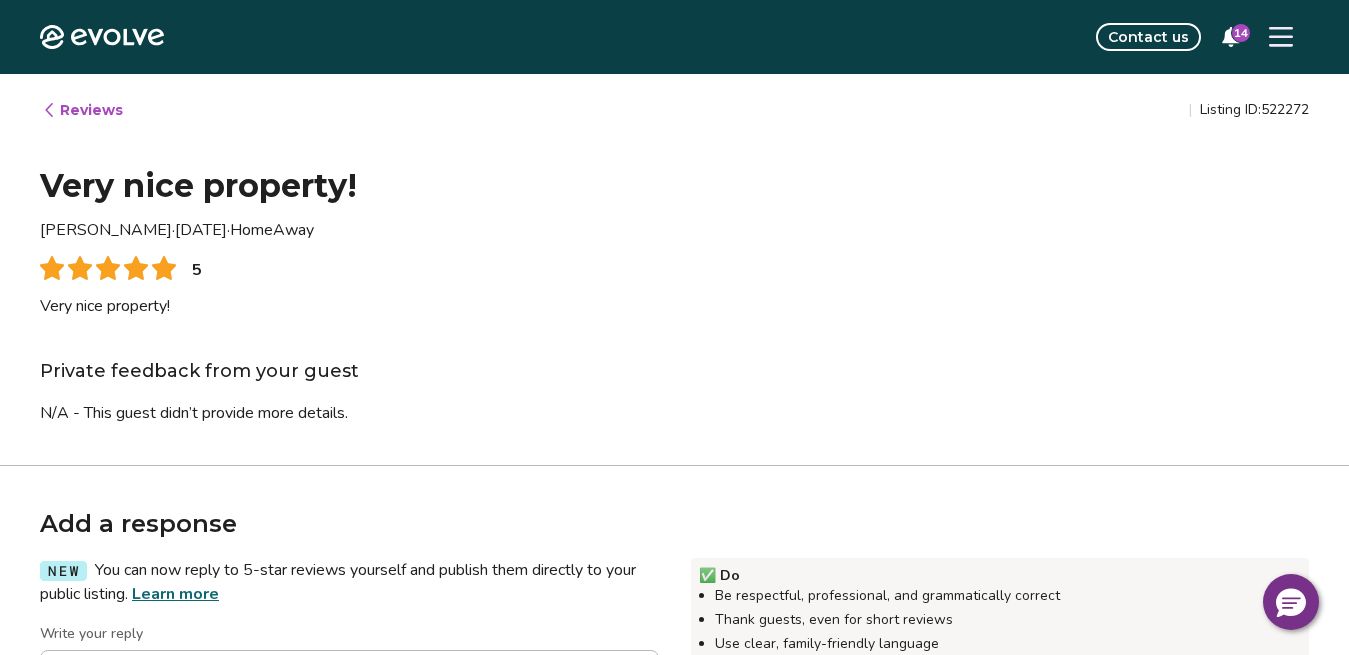 click on "Reviews" at bounding box center (82, 110) 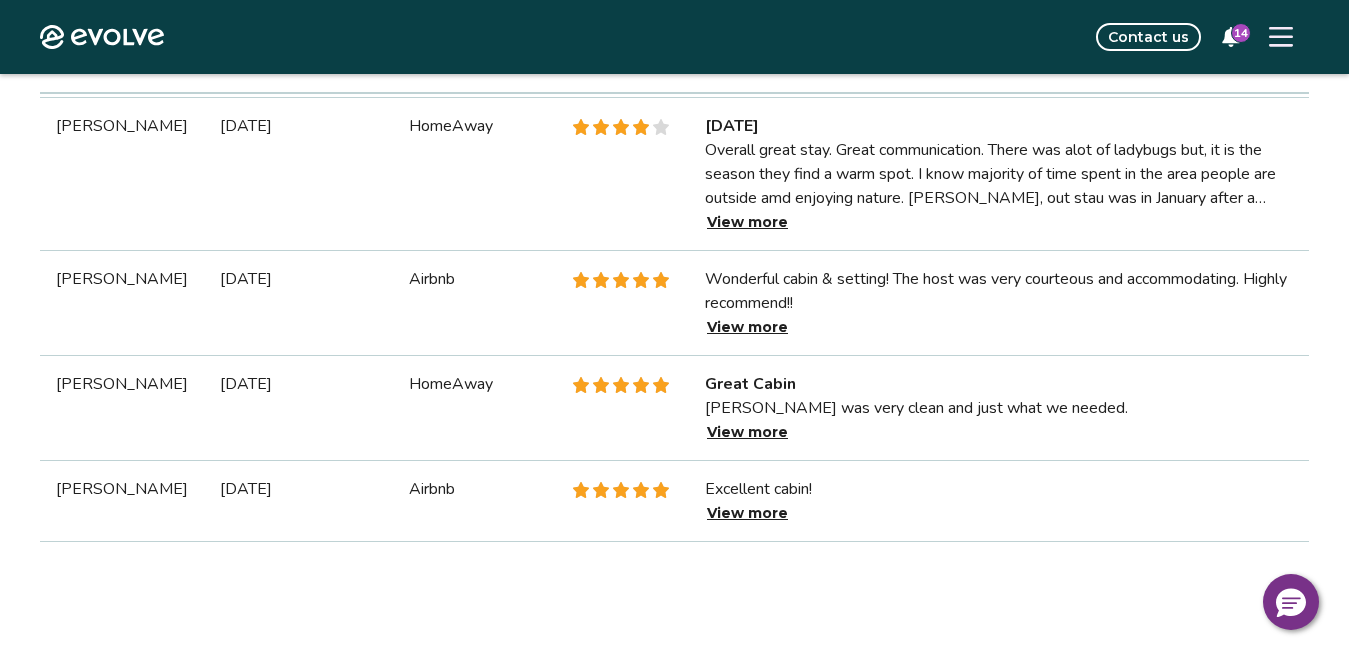 scroll, scrollTop: 1428, scrollLeft: 0, axis: vertical 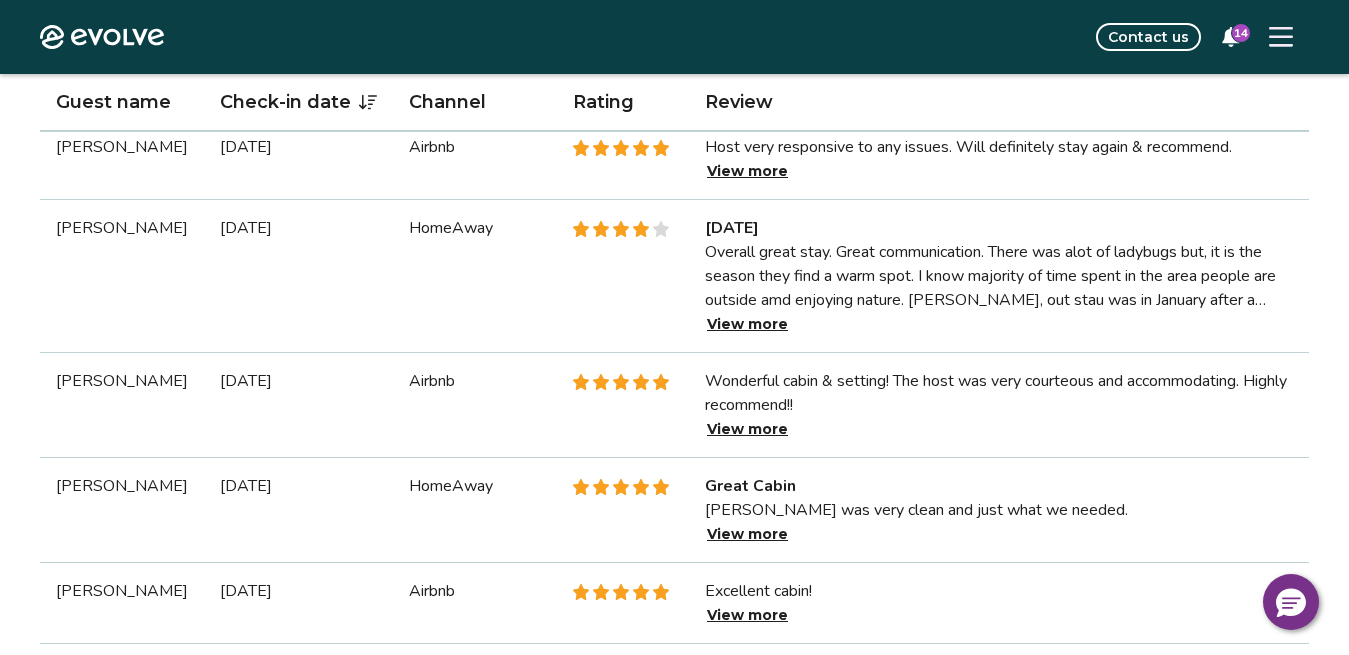 click on "View more" at bounding box center [747, 429] 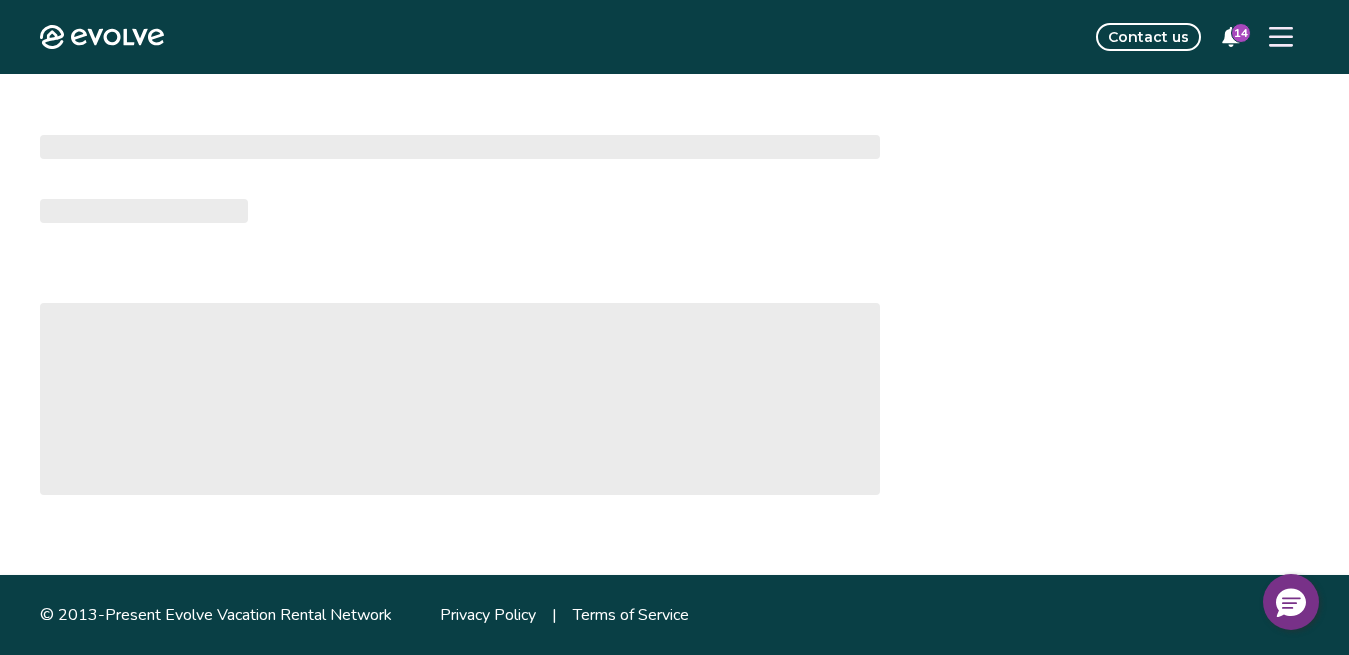 scroll, scrollTop: 0, scrollLeft: 0, axis: both 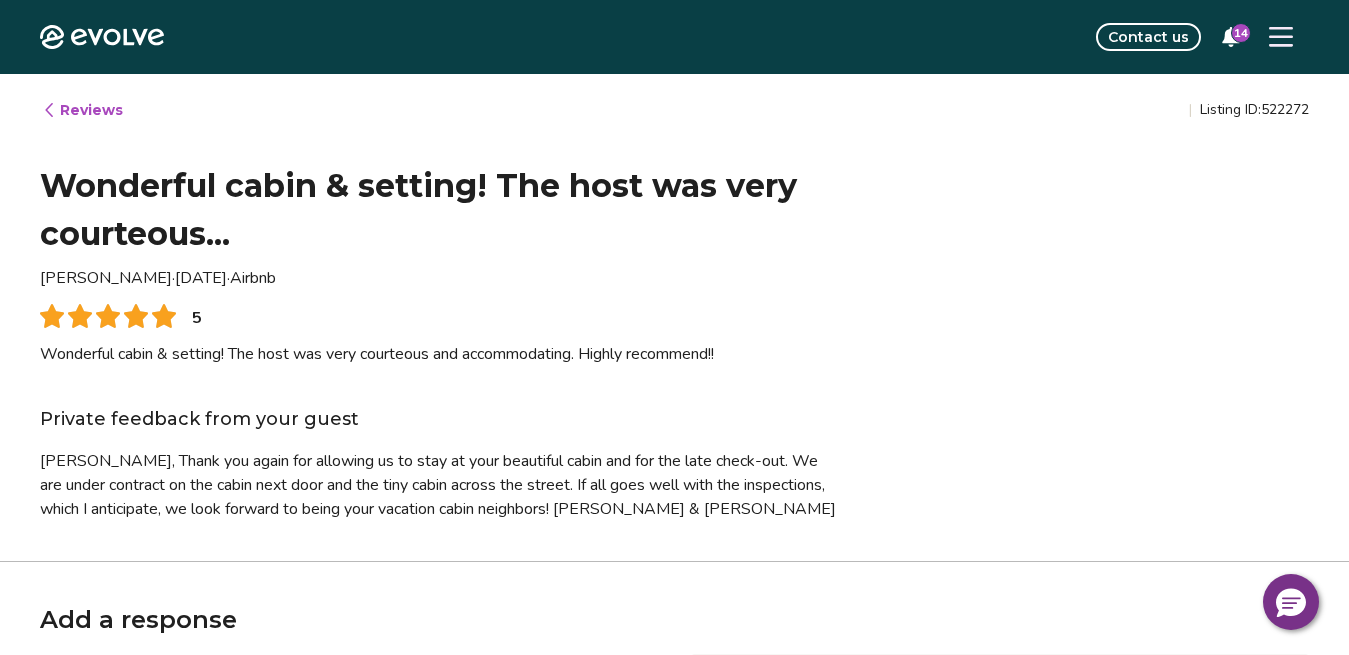 type on "*" 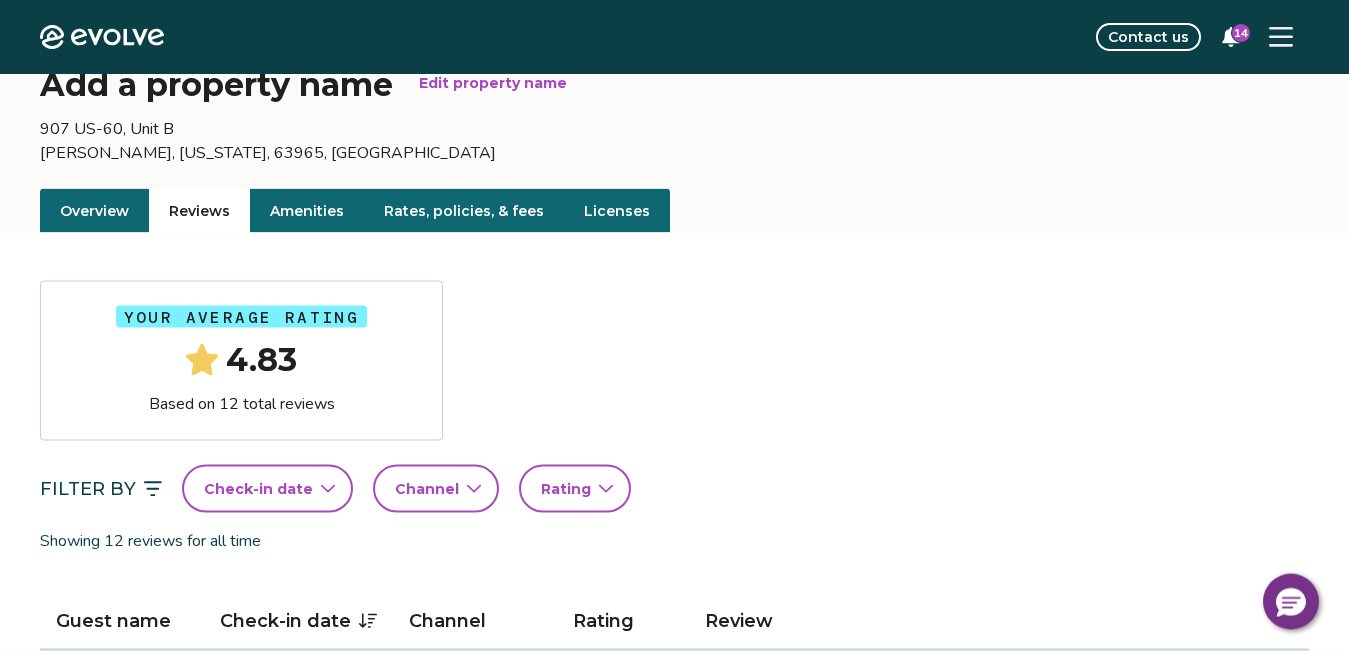 scroll, scrollTop: 0, scrollLeft: 0, axis: both 